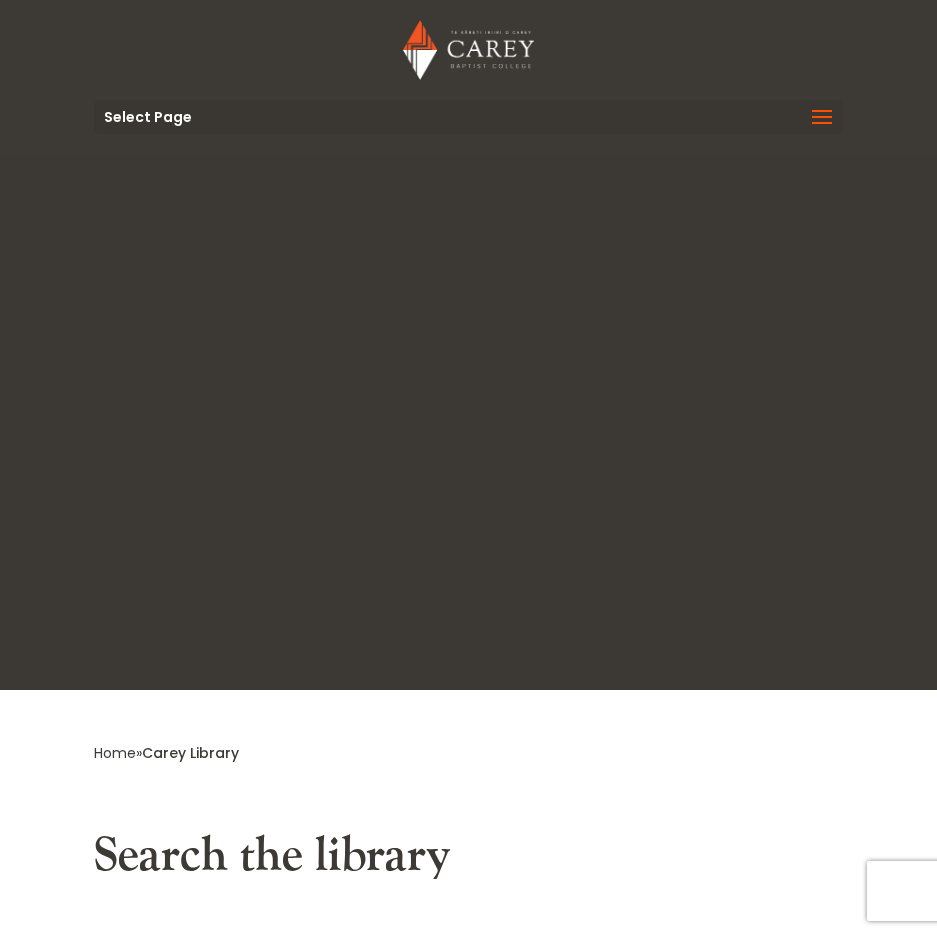scroll, scrollTop: 0, scrollLeft: 0, axis: both 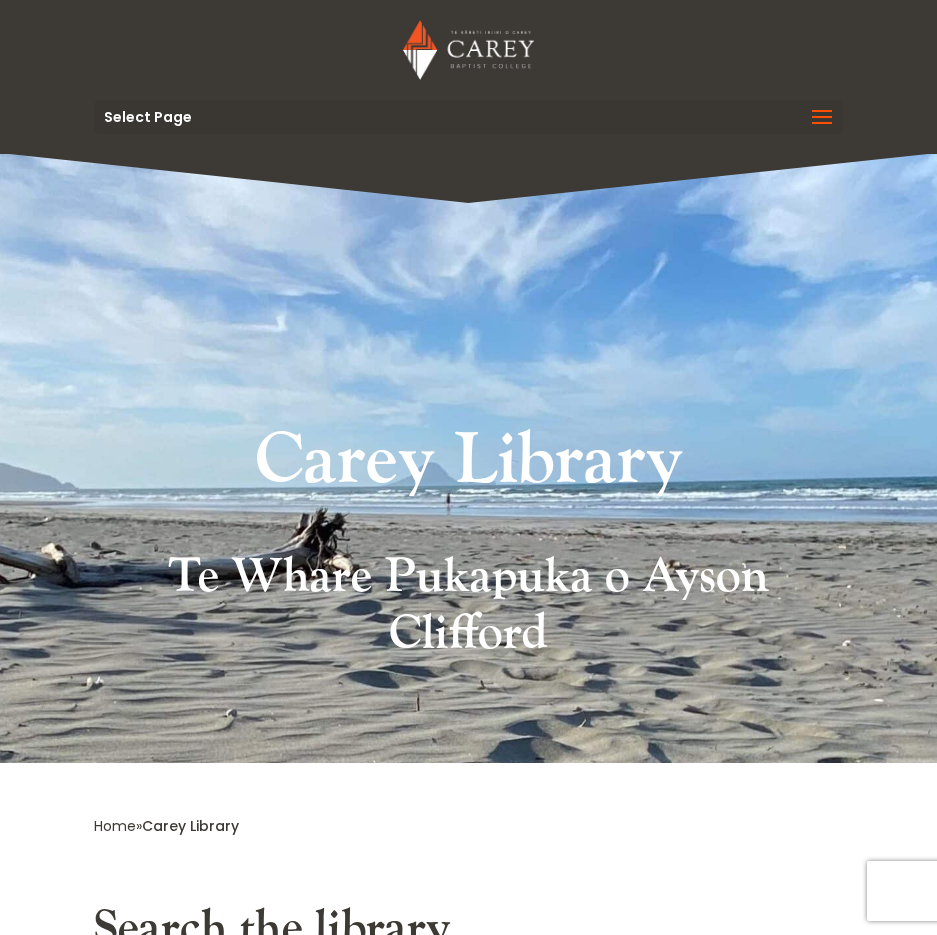 click at bounding box center (468, 50) 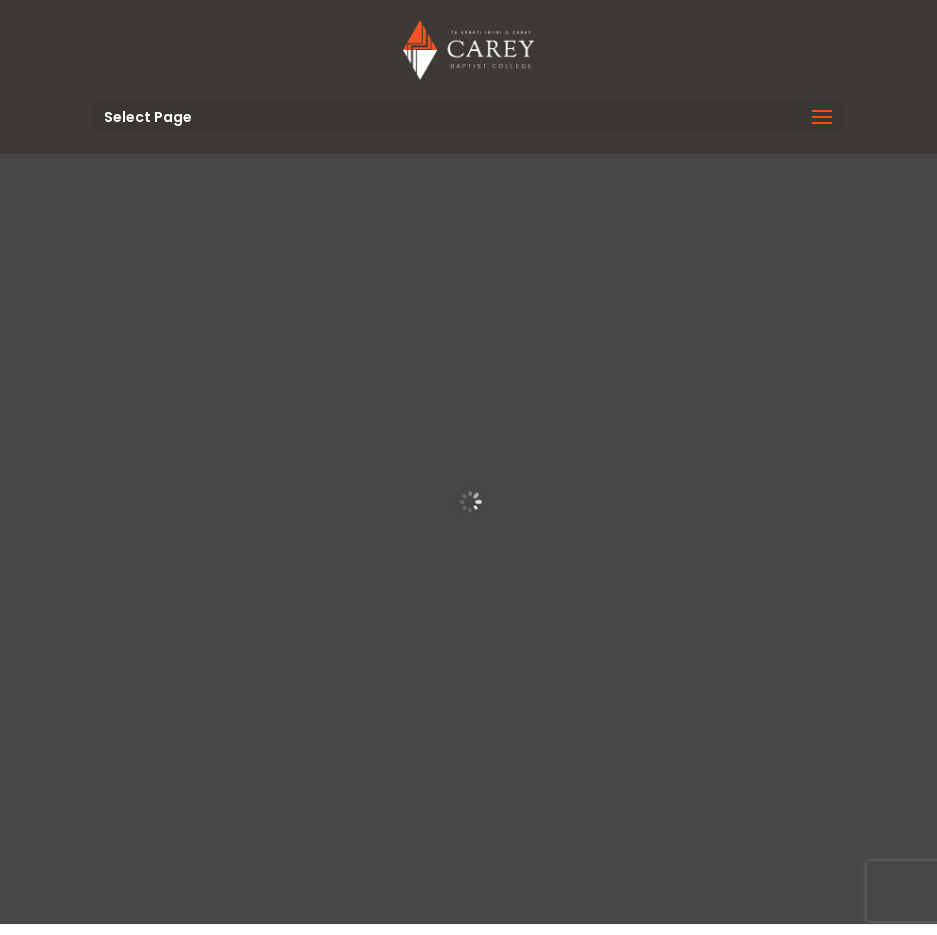 scroll, scrollTop: 0, scrollLeft: 0, axis: both 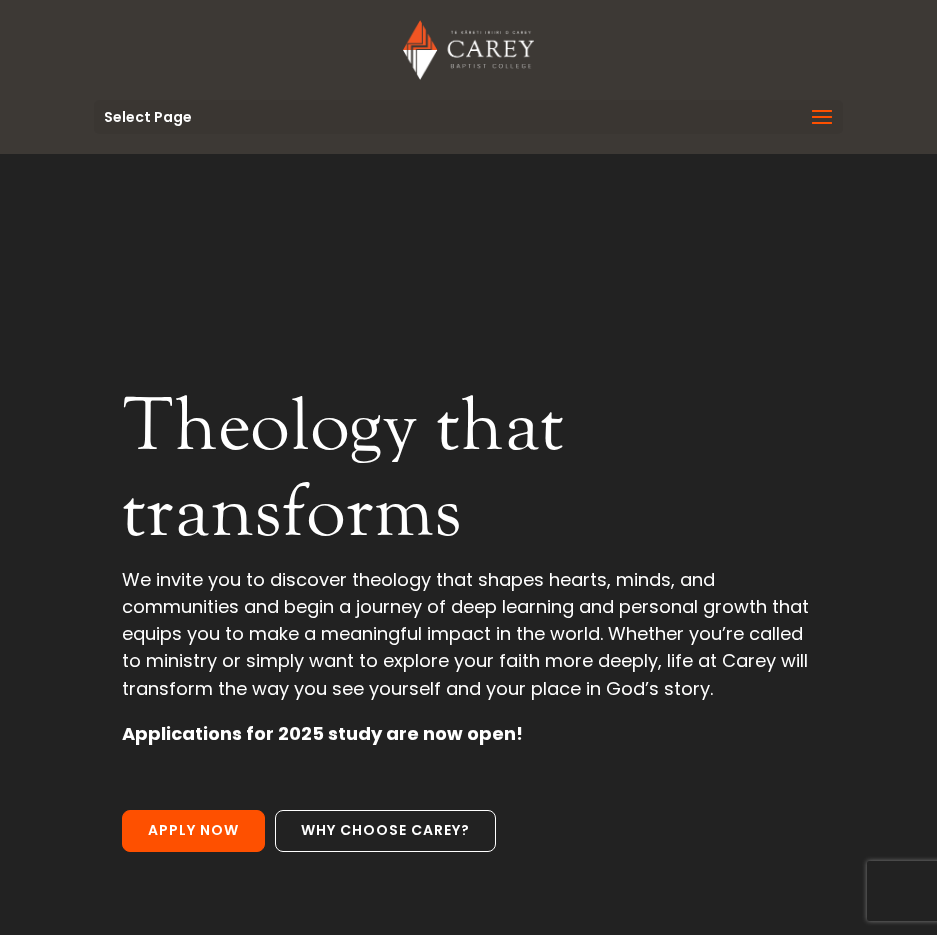 click at bounding box center (822, 130) 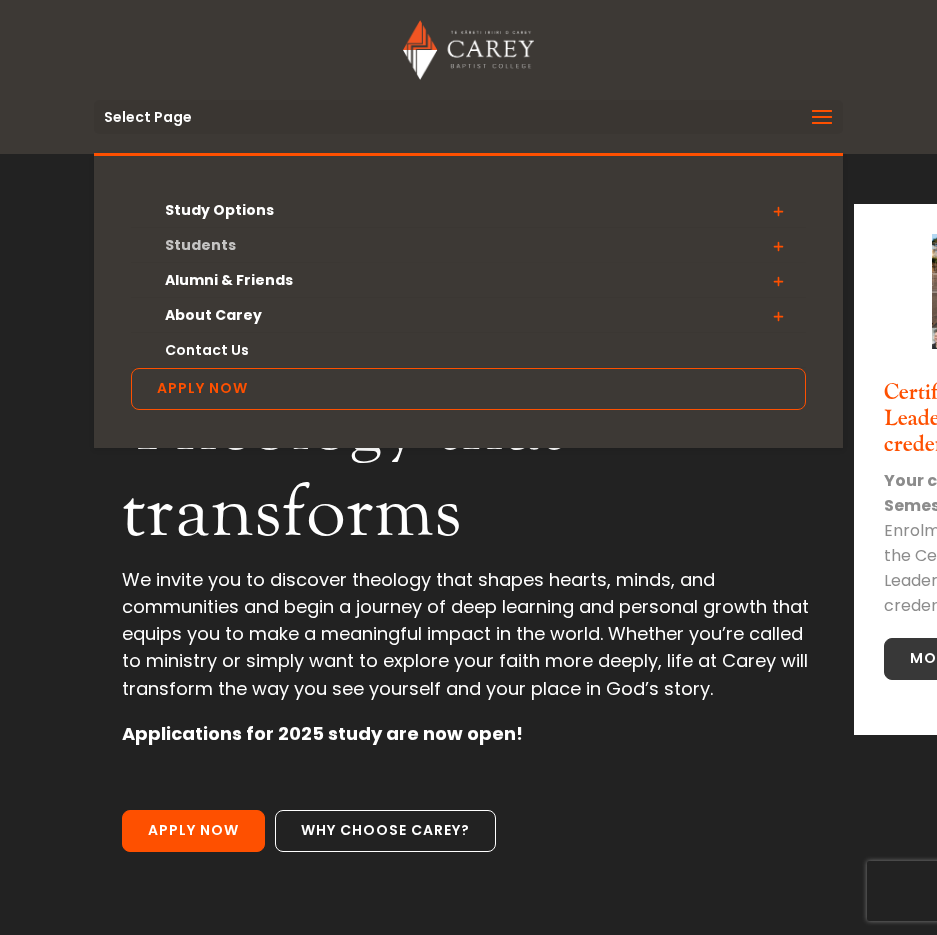 click on "Students" at bounding box center (468, 245) 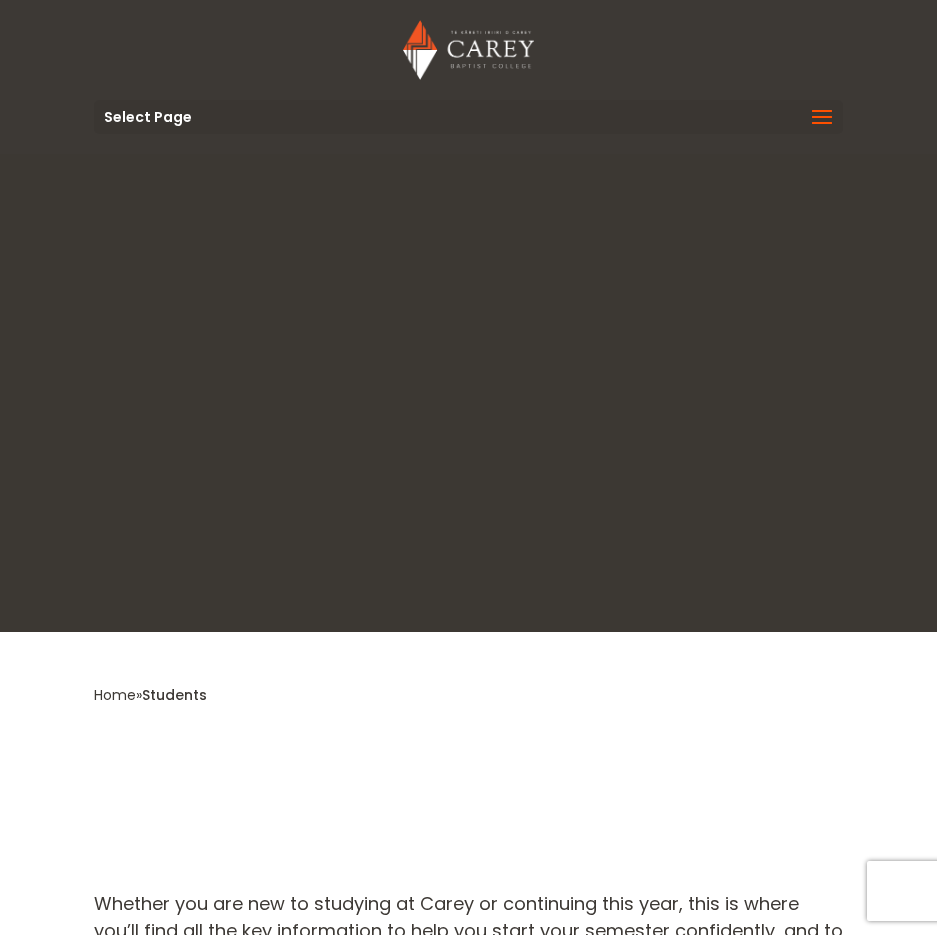scroll, scrollTop: 0, scrollLeft: 0, axis: both 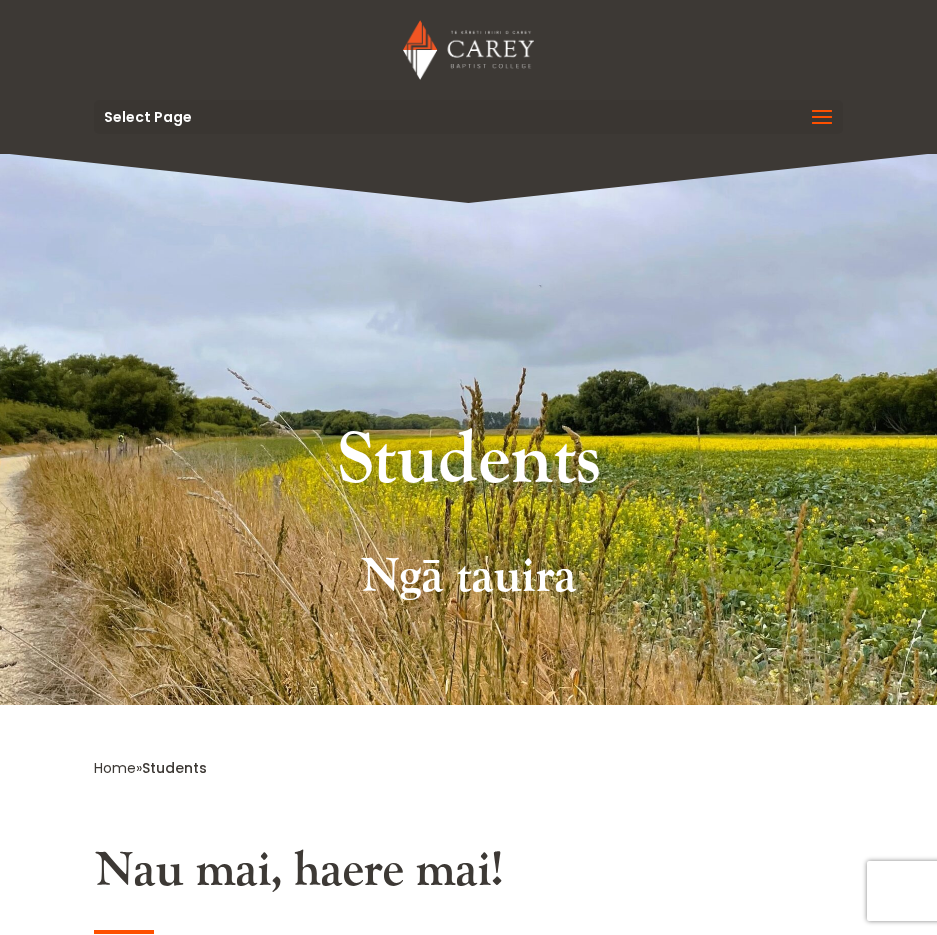 click at bounding box center (822, 130) 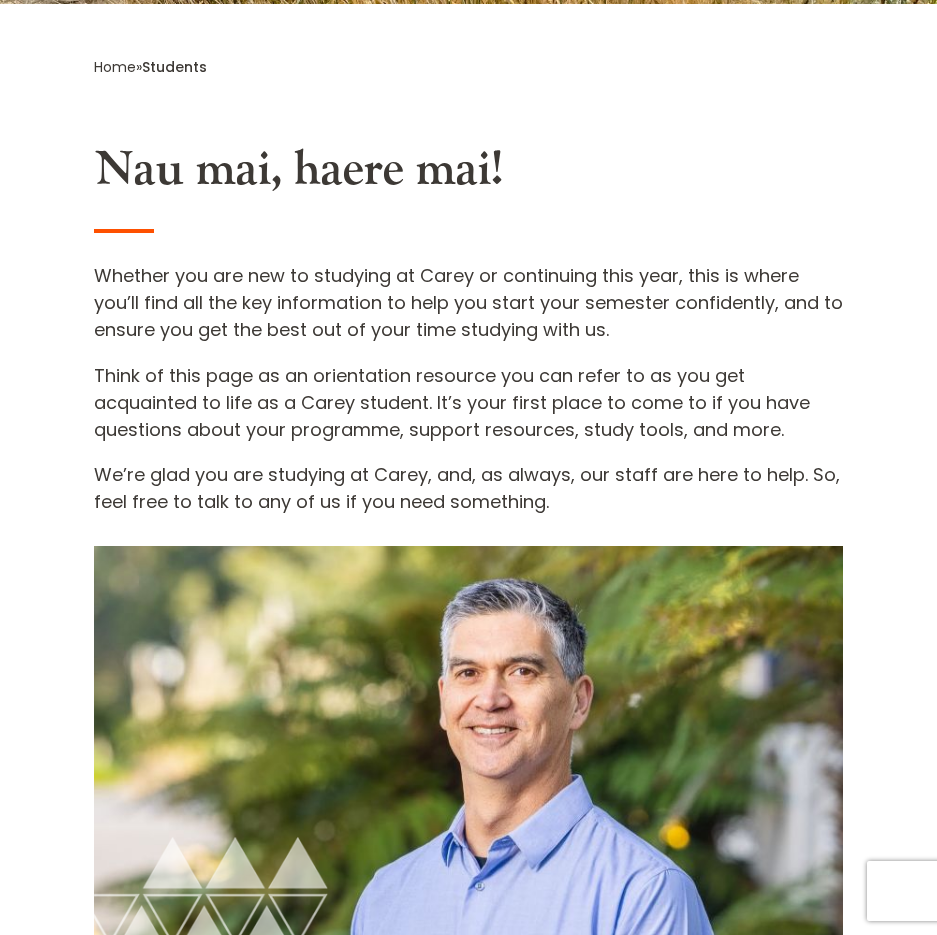 scroll, scrollTop: 0, scrollLeft: 0, axis: both 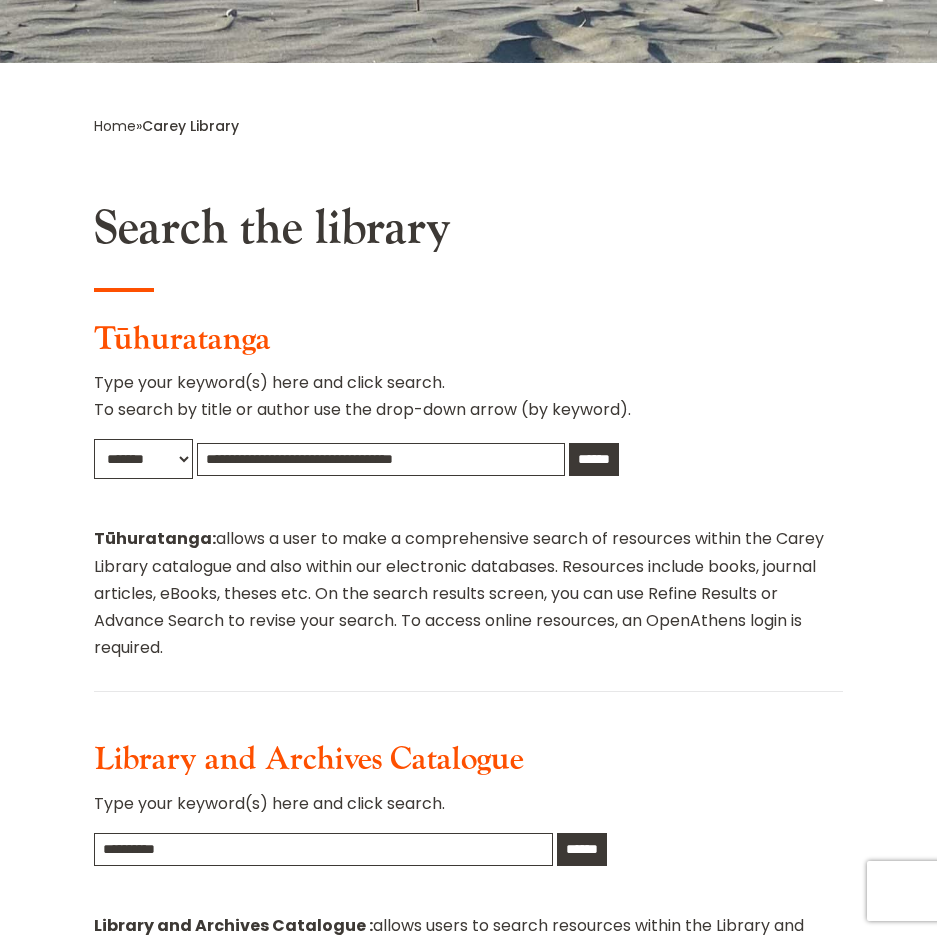 click at bounding box center (381, 459) 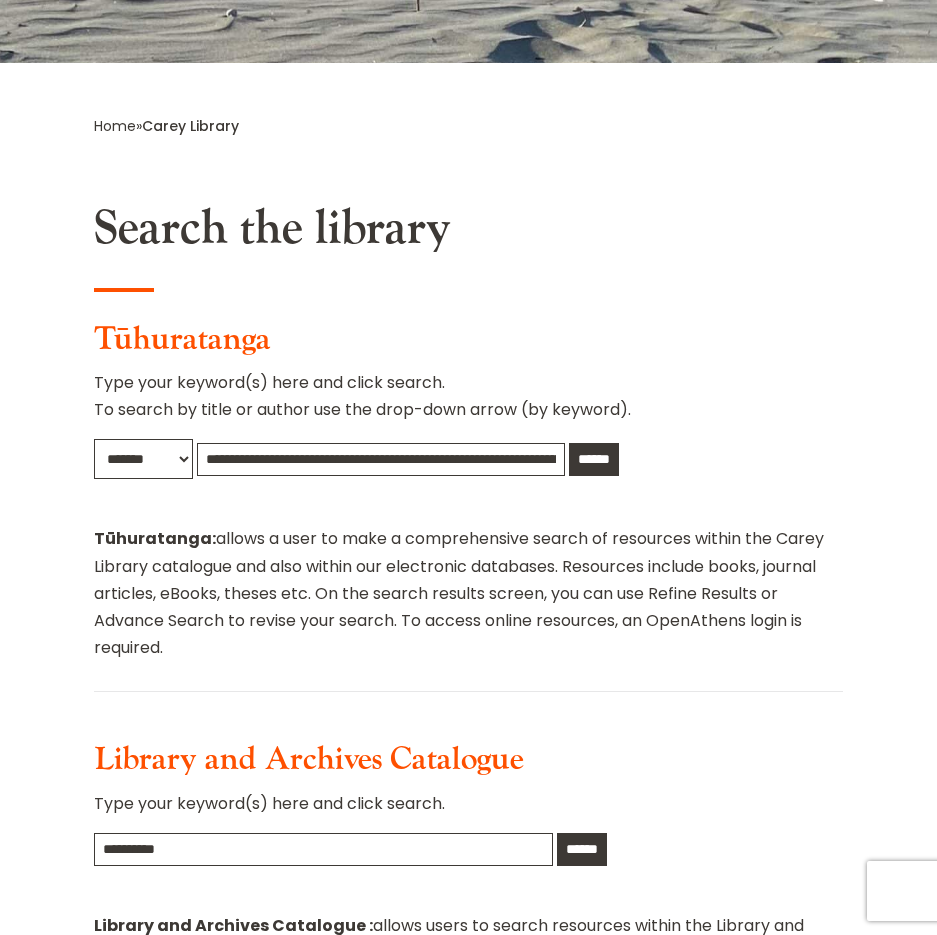 scroll, scrollTop: 0, scrollLeft: 211, axis: horizontal 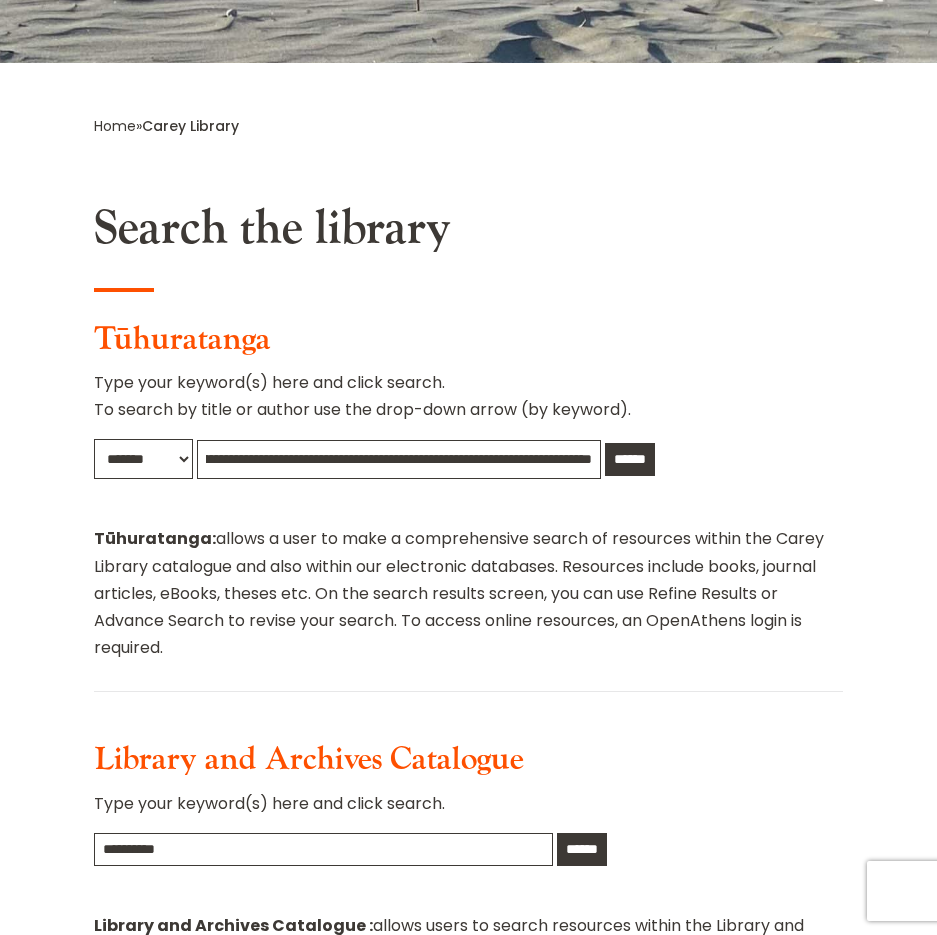 type on "**********" 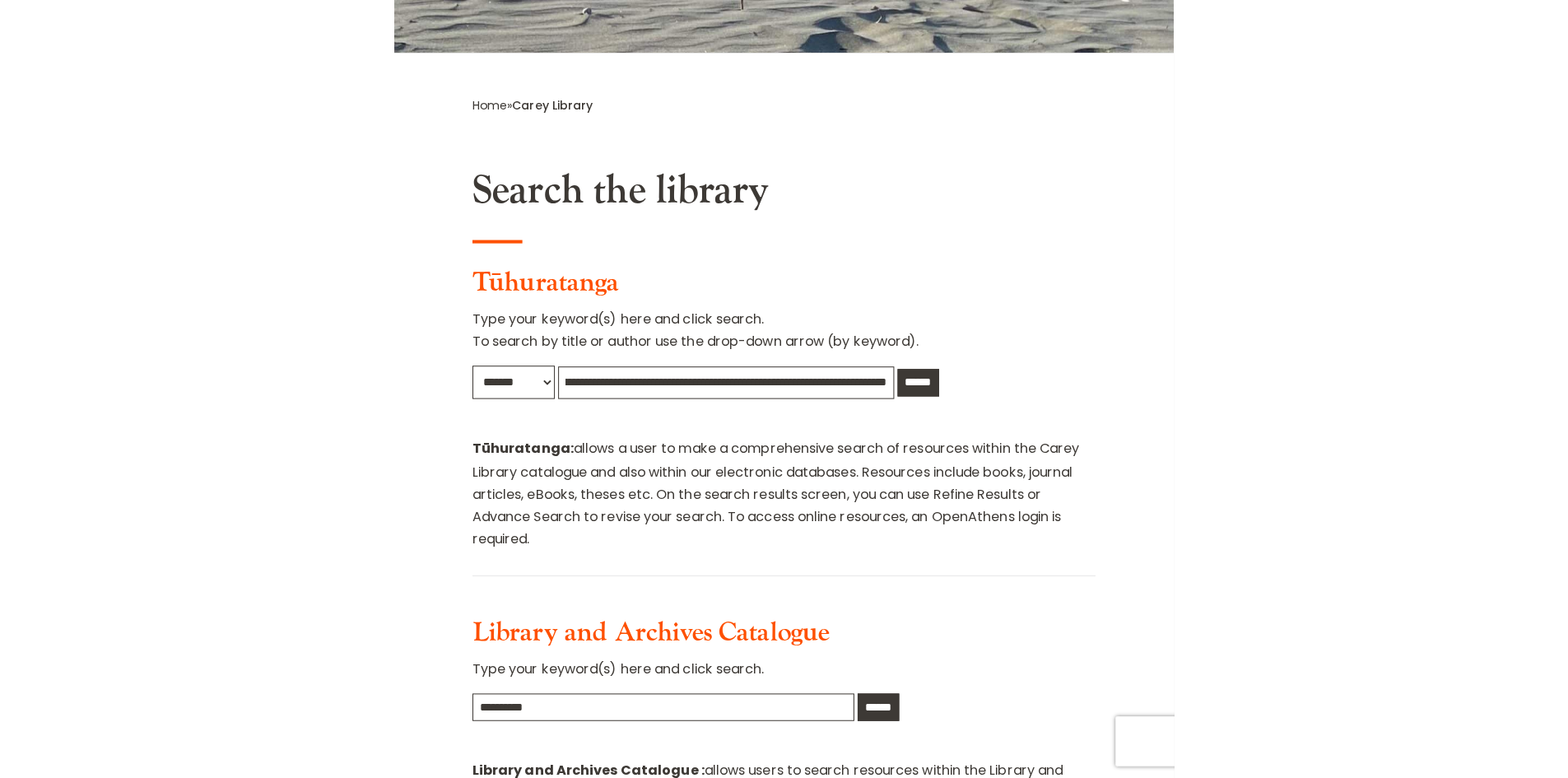 scroll, scrollTop: 0, scrollLeft: 0, axis: both 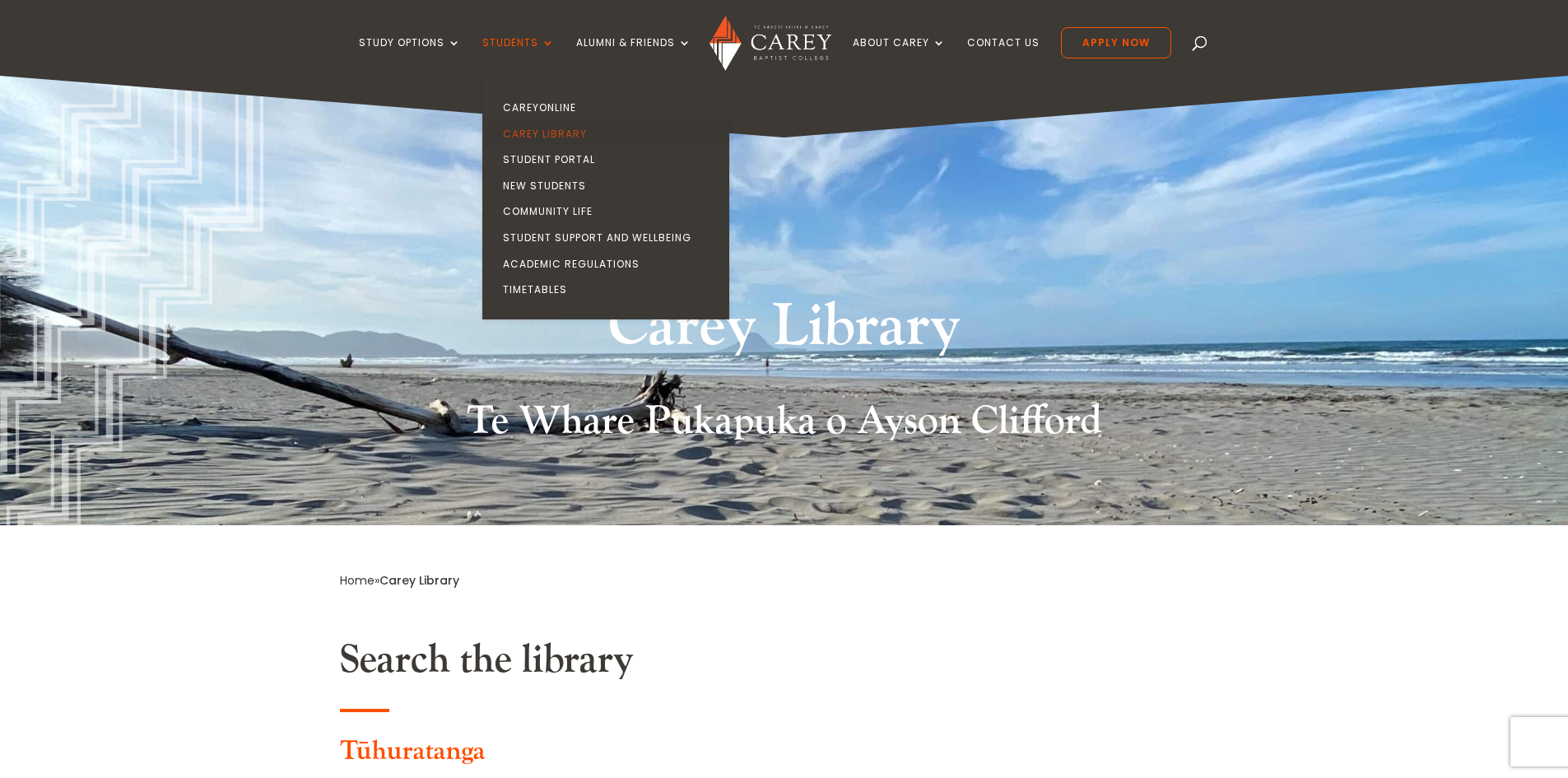 click on "Carey Library" at bounding box center [610, 134] 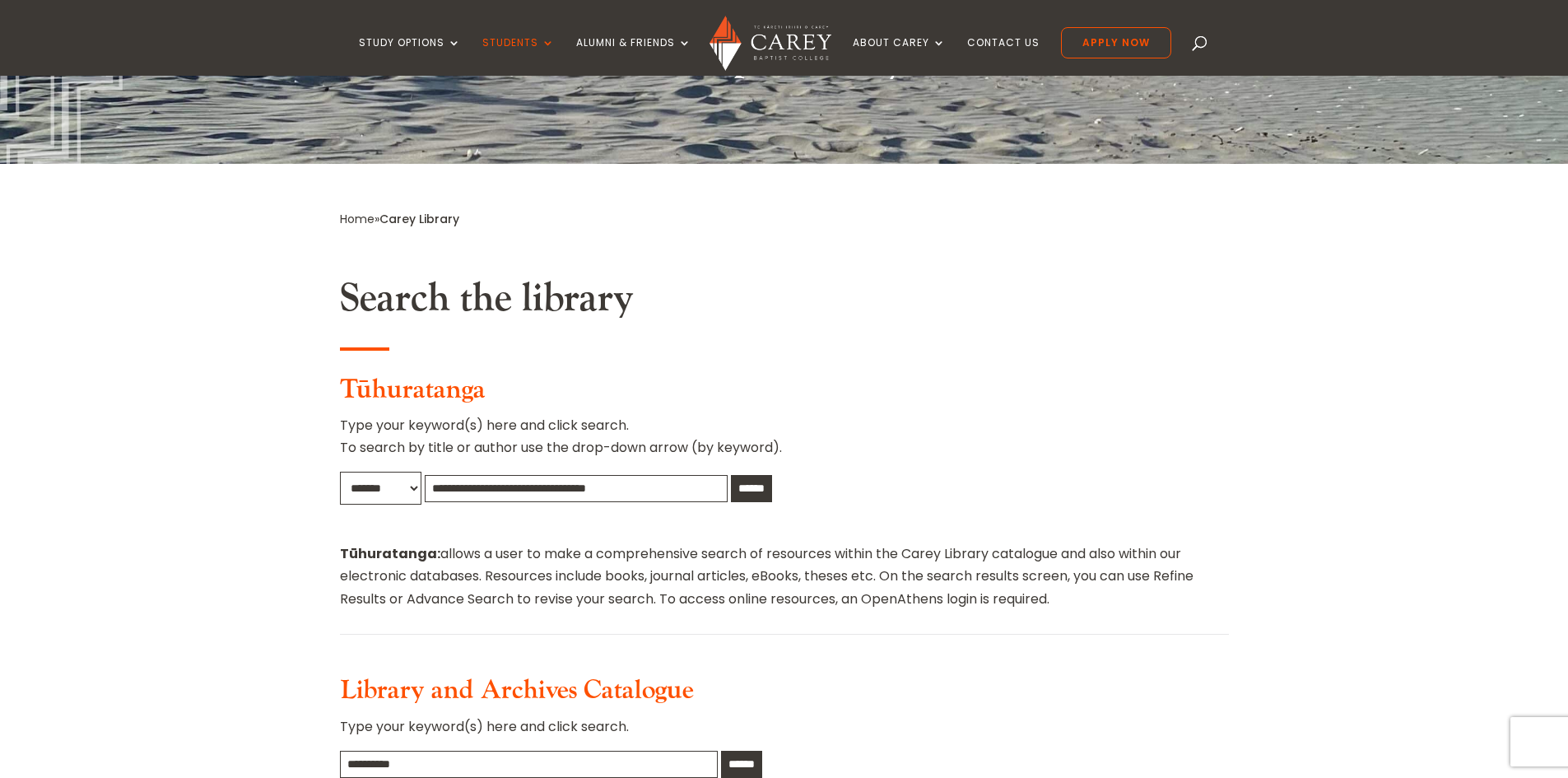 scroll, scrollTop: 412, scrollLeft: 0, axis: vertical 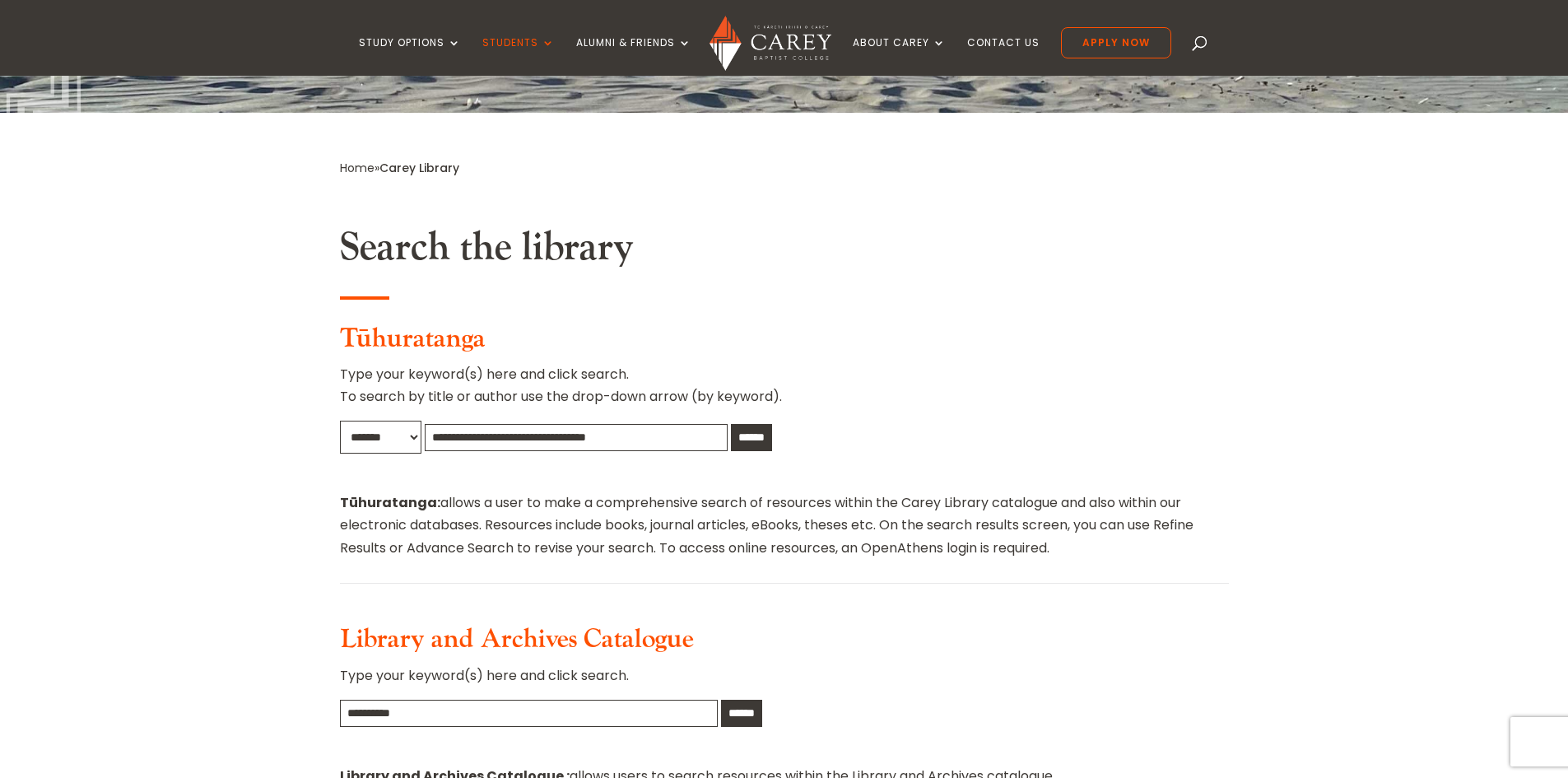 click on "******* ***** ******" at bounding box center (380, 437) 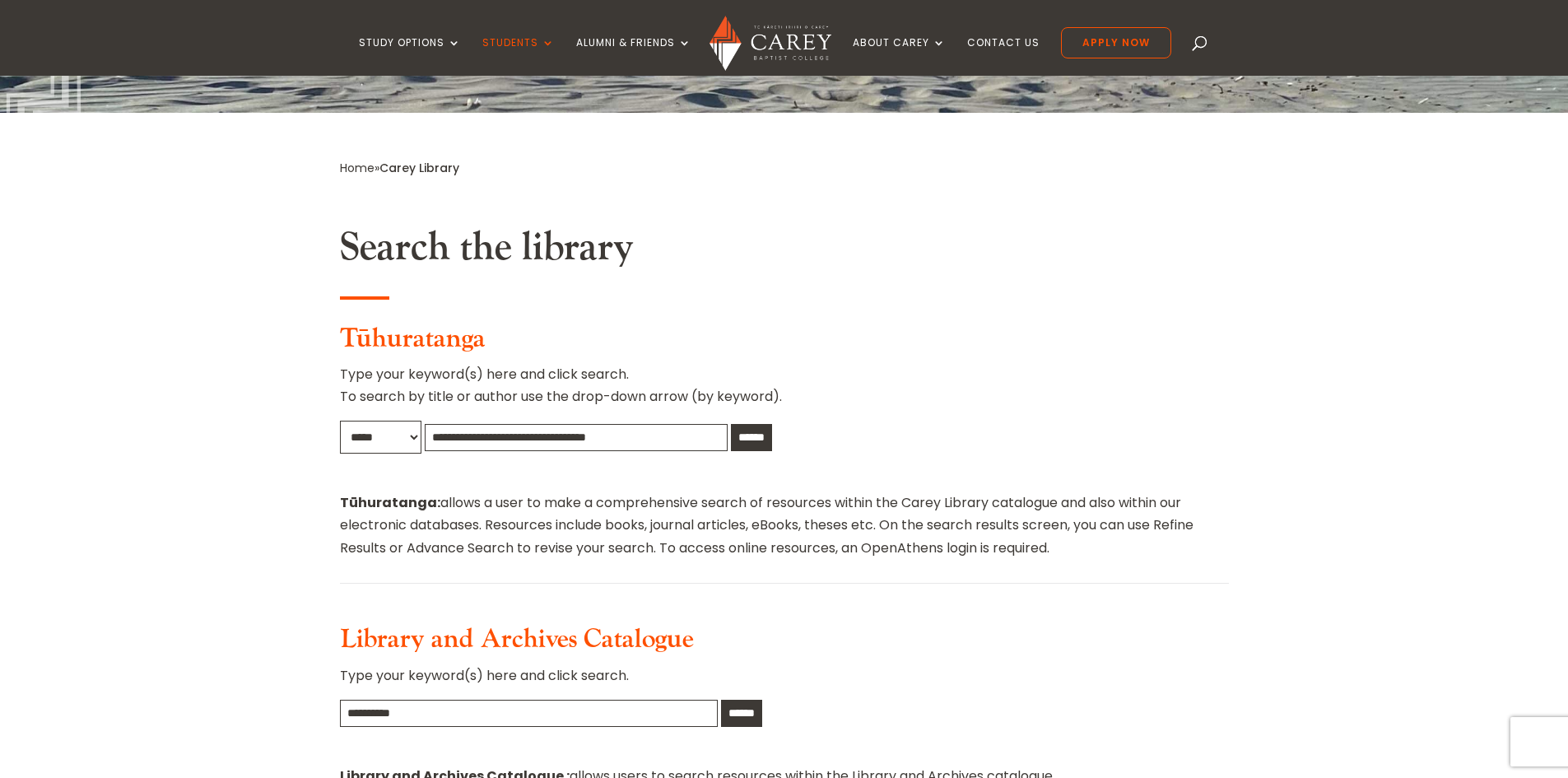 click on "******* ***** ******" at bounding box center (380, 437) 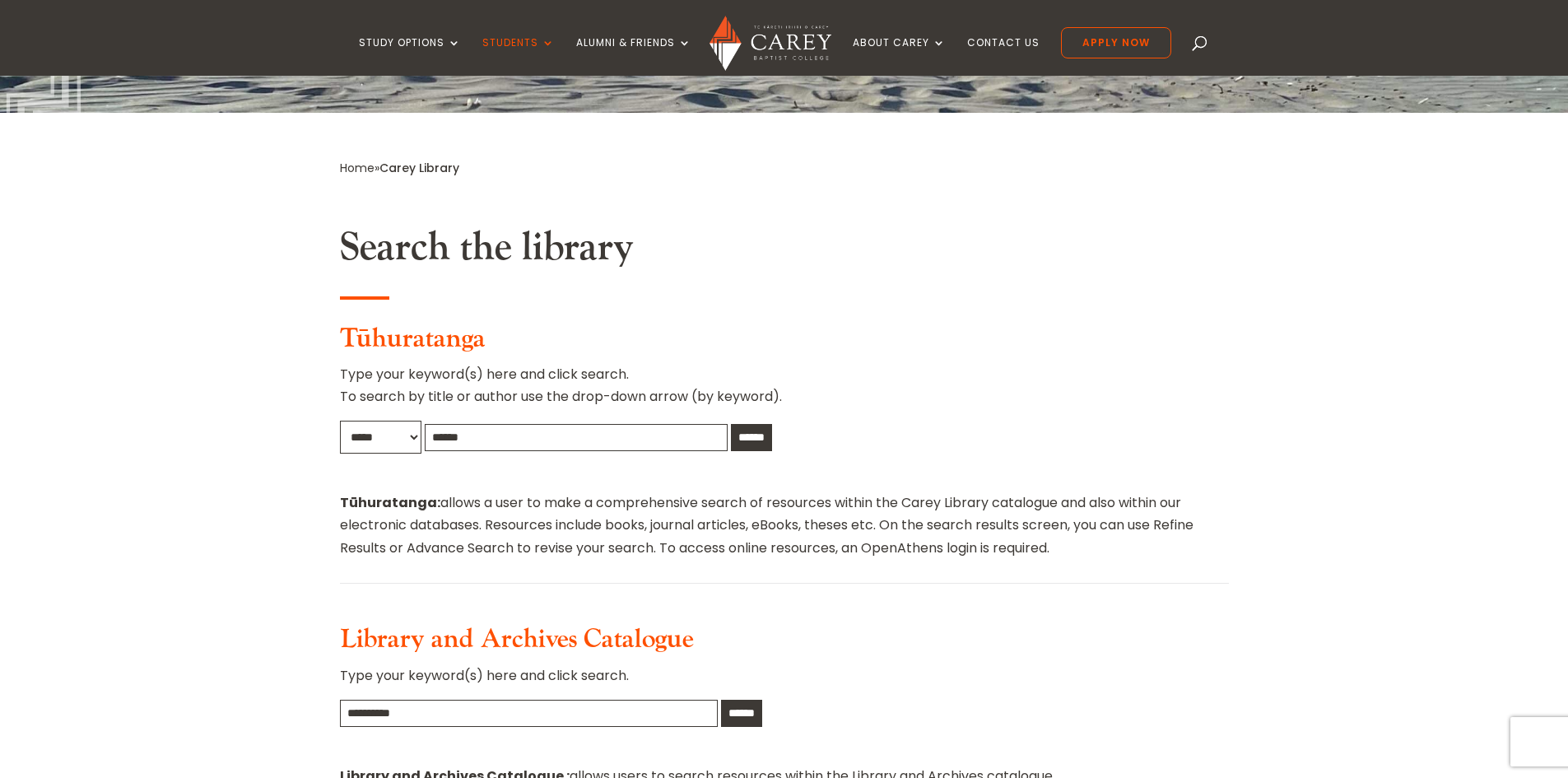type on "******" 